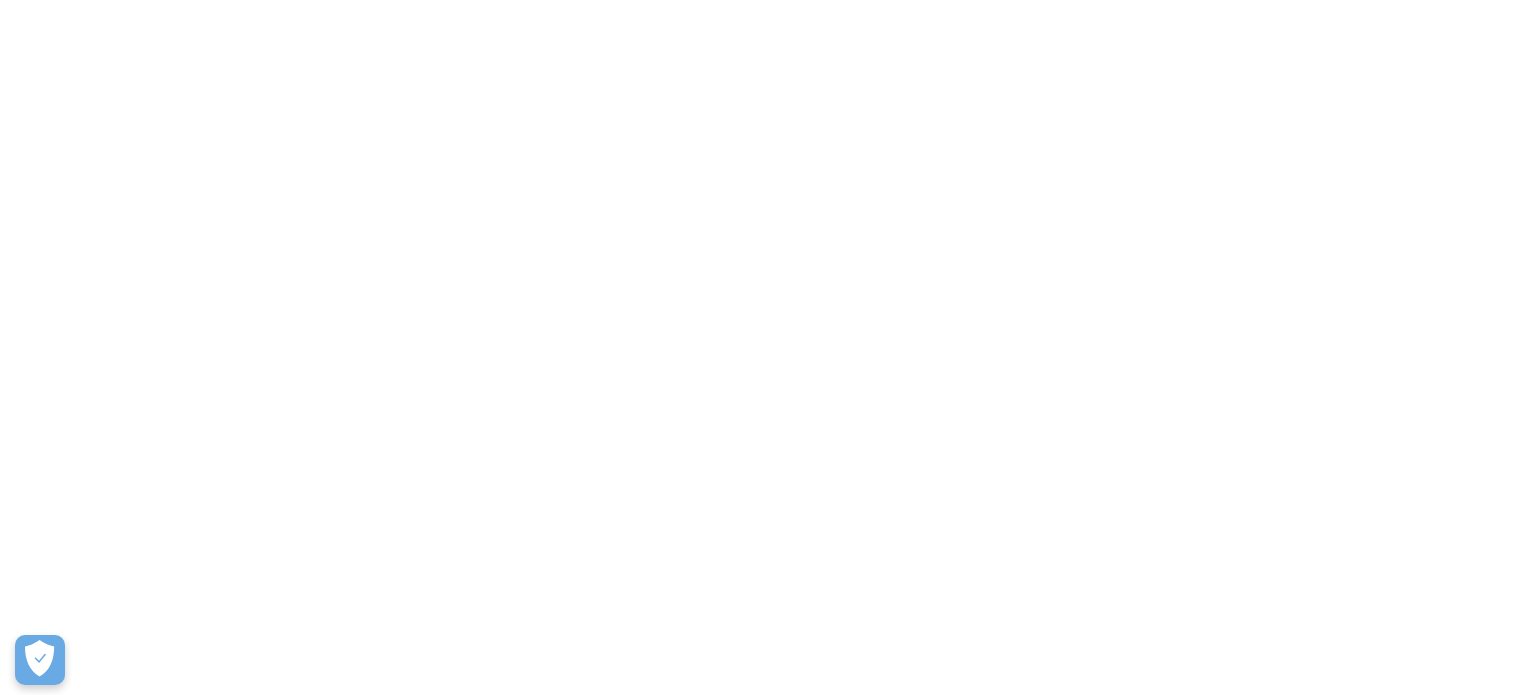 scroll, scrollTop: 0, scrollLeft: 0, axis: both 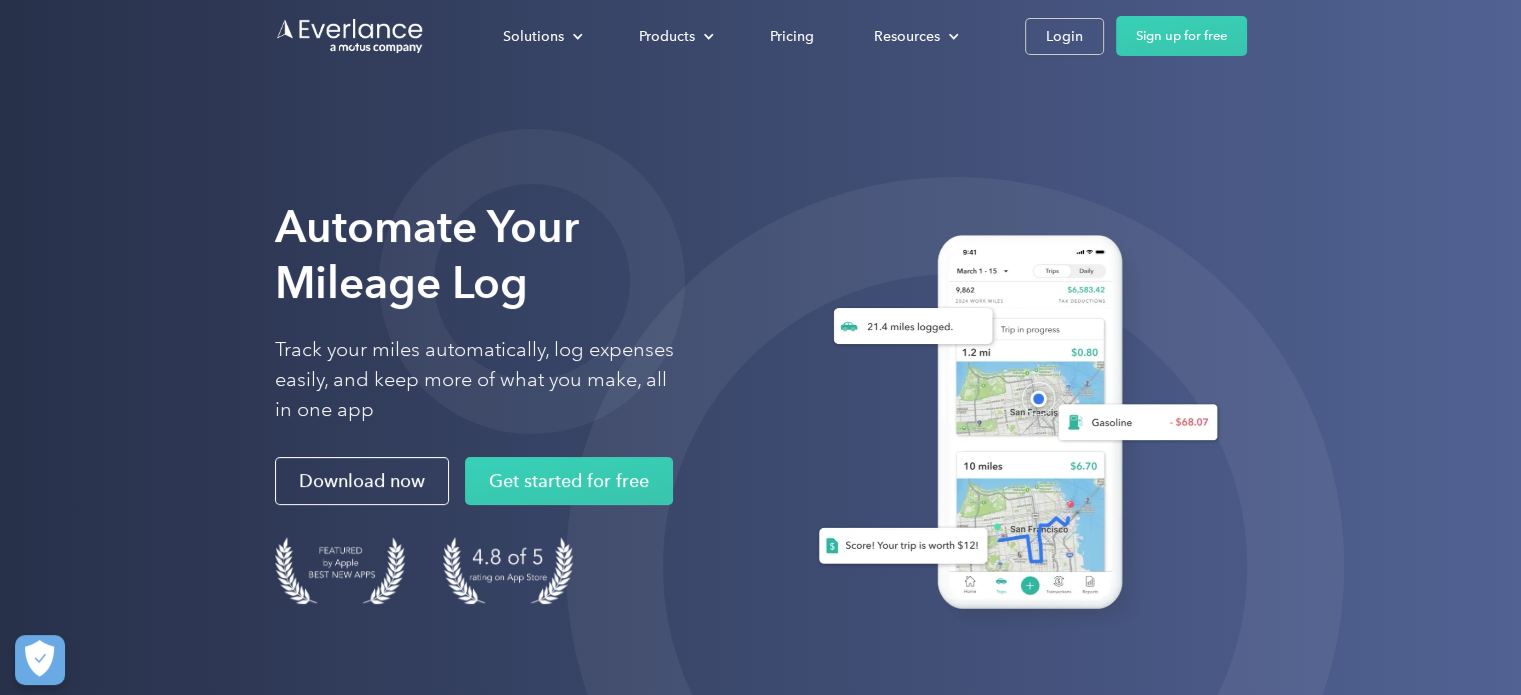 click on "Solutions For companies Easy vehicle reimbursements For self-employed Maximize tax deductions For partners Reward your contractors For Companies For Self-Employed For Partners Products Mileage tracking Automatic mileage logs FAVR program Fixed & Variable Rate reimbursement design & management Driver checkup License, insurance and MVR verification Expense tracking Automatic transaction logs CPM program Cents Per Mile reimbursement management Everlance Payments Hands-free mileage payments Deduction finder Tax deduction review Accountable plan Monthly allowance management HR Integrations Automate population management Pricing Resources About us Learn about Motus Resource hub Business mileage hub IRS mileage rate Help center Tax calculator Jobs Contact us Login Sign up for free" at bounding box center [761, 36] 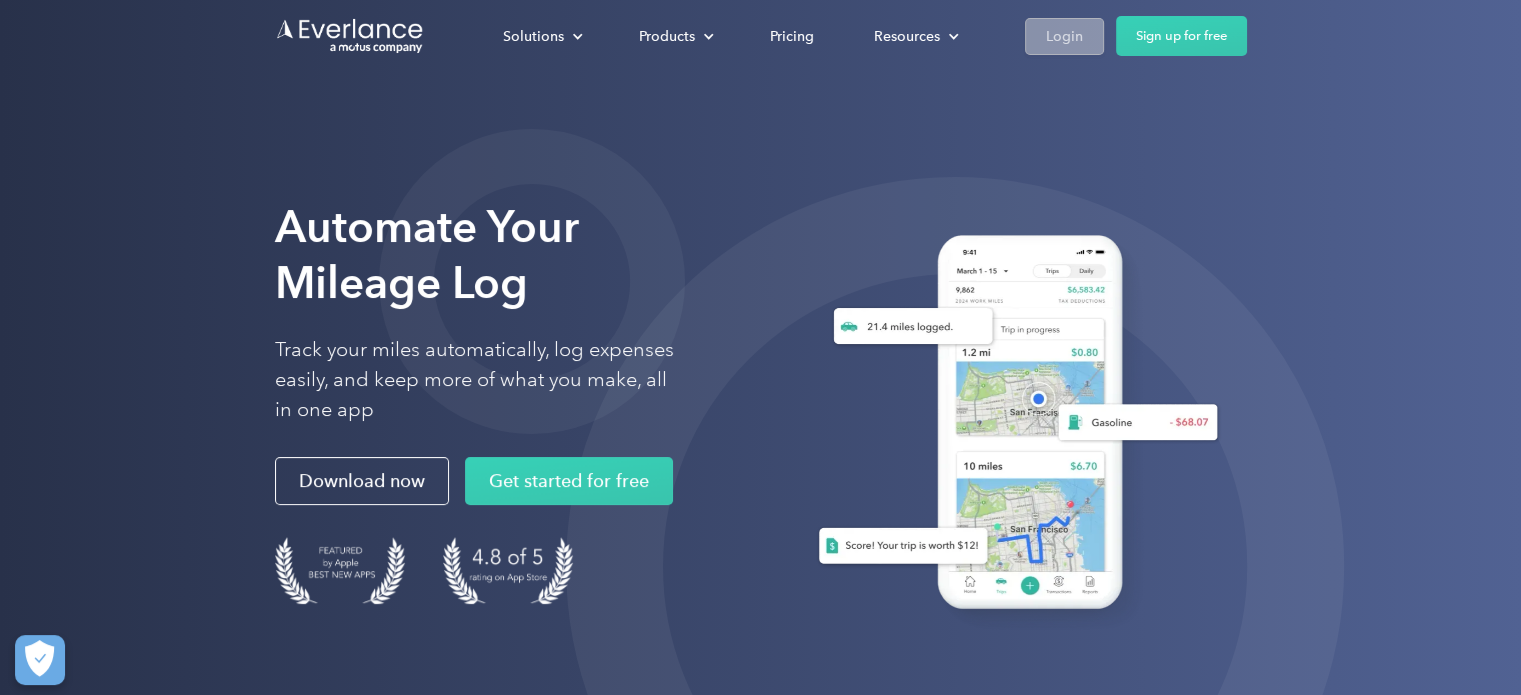 click on "Login" at bounding box center (1064, 36) 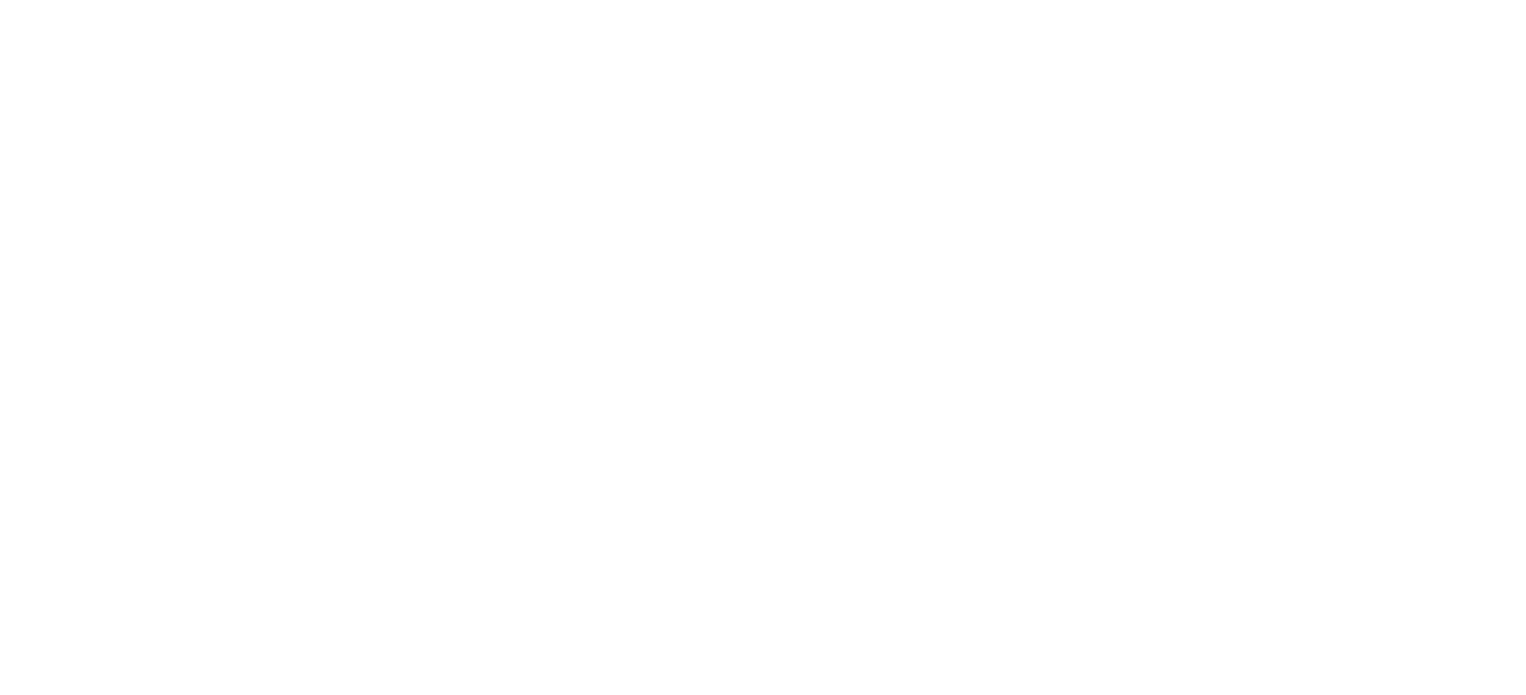 scroll, scrollTop: 0, scrollLeft: 0, axis: both 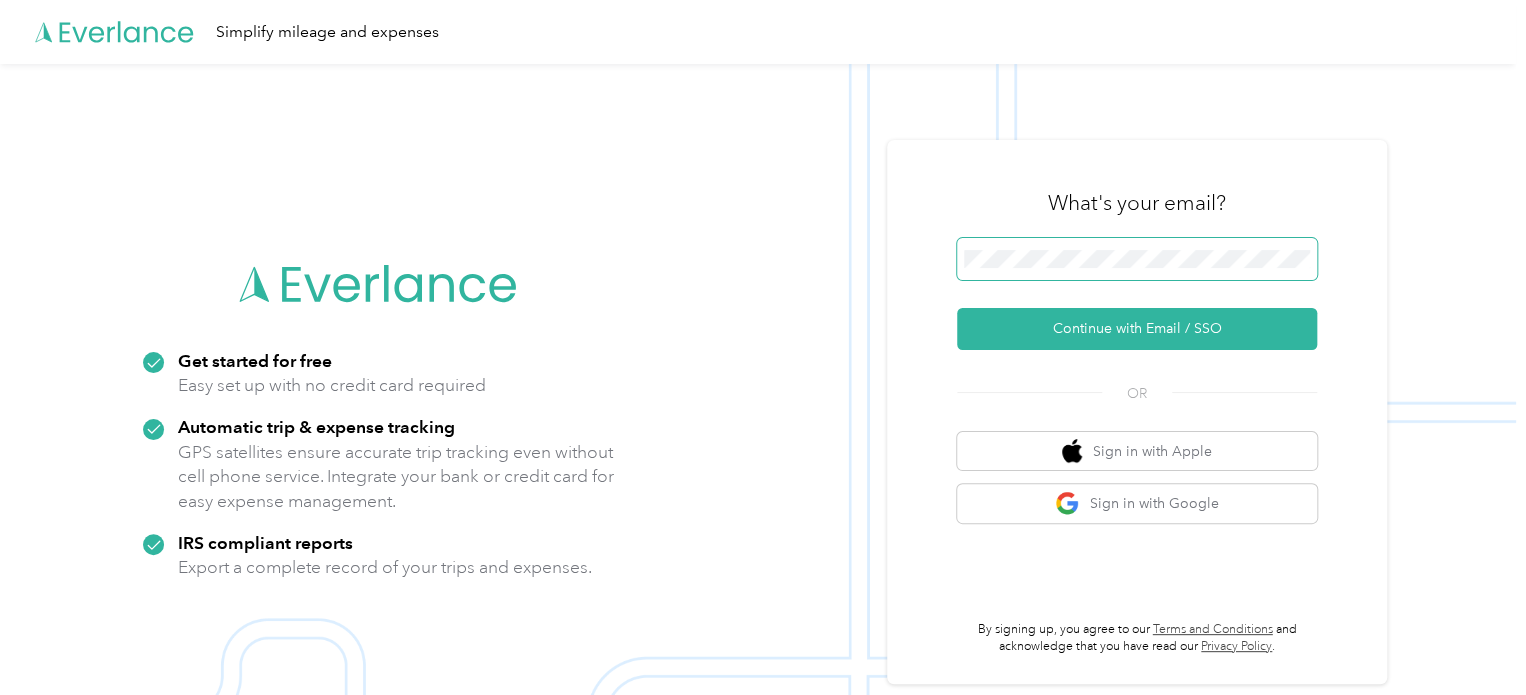 click at bounding box center [1137, 259] 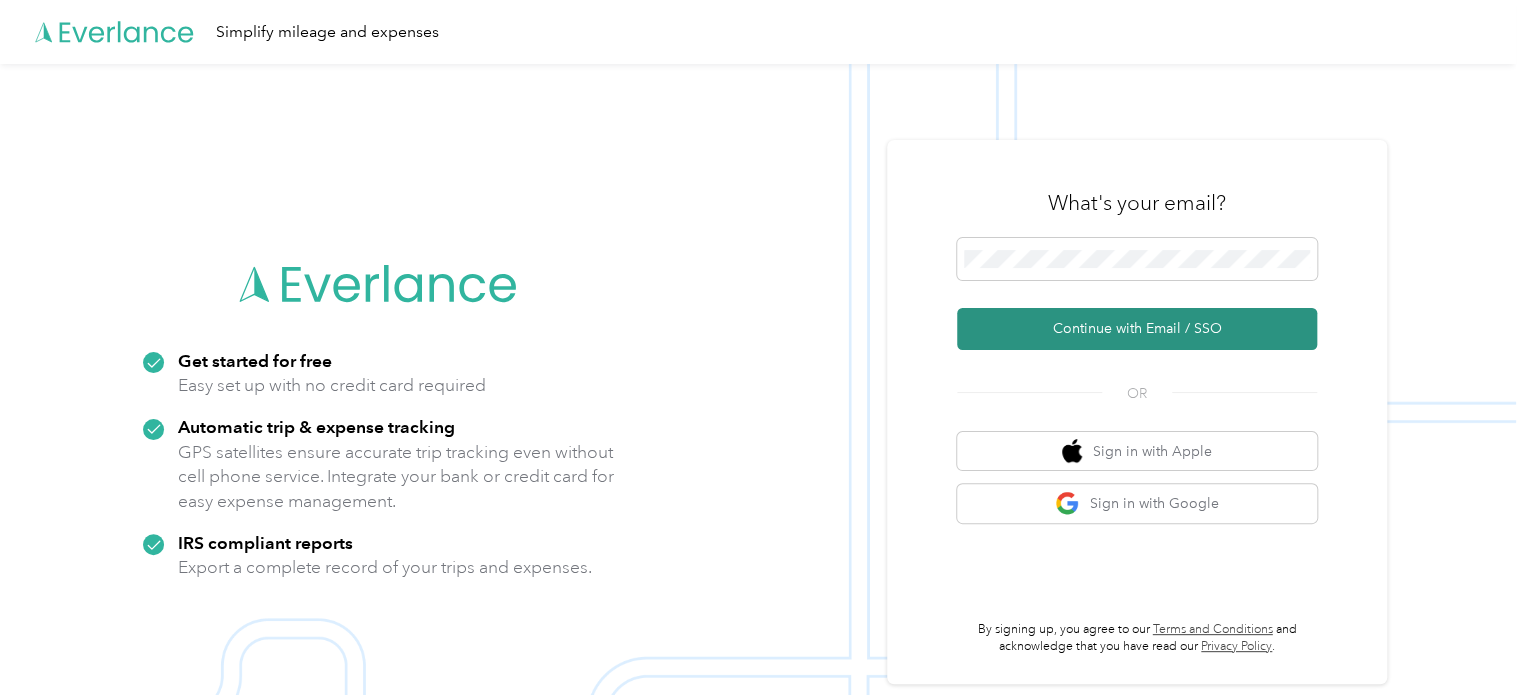 click on "Continue with Email / SSO" at bounding box center [1137, 329] 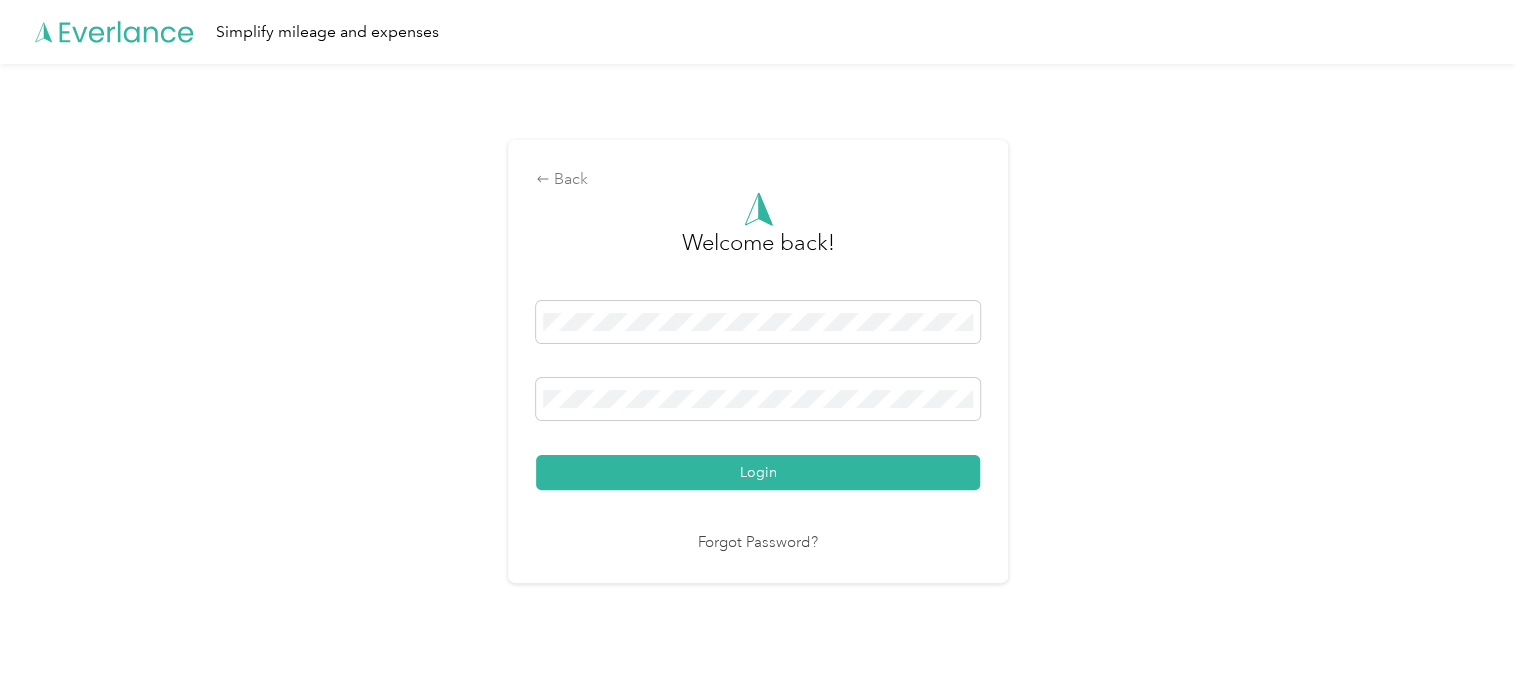 click on "Login" at bounding box center (758, 395) 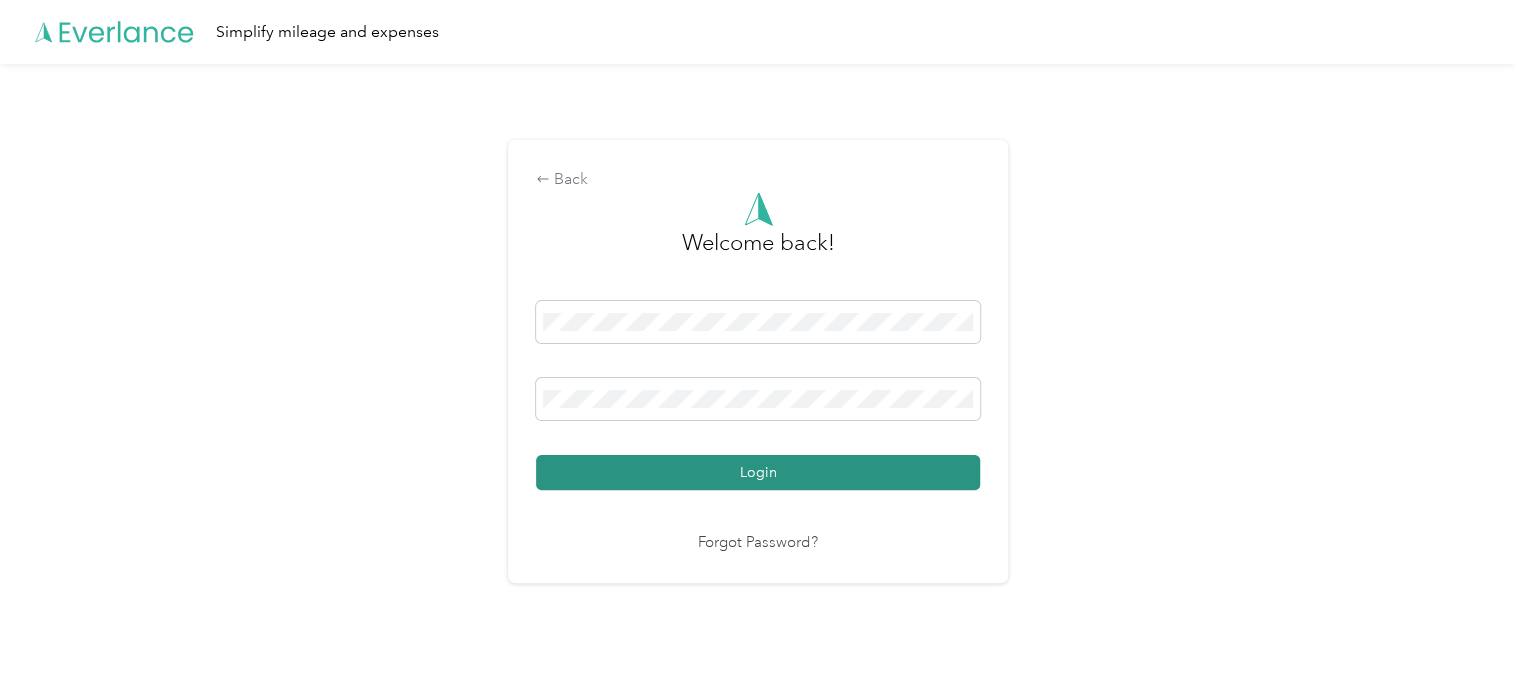 click on "Login" at bounding box center [758, 472] 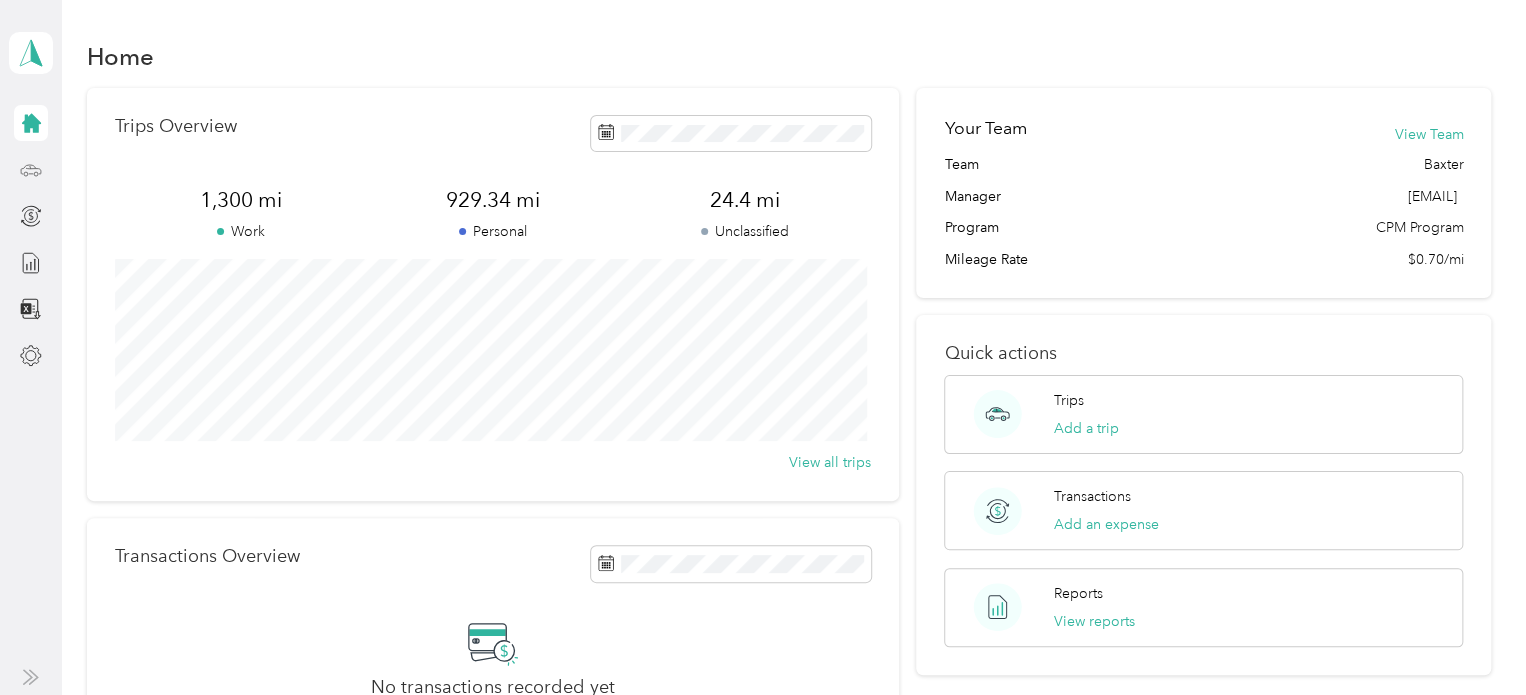 click at bounding box center [31, 170] 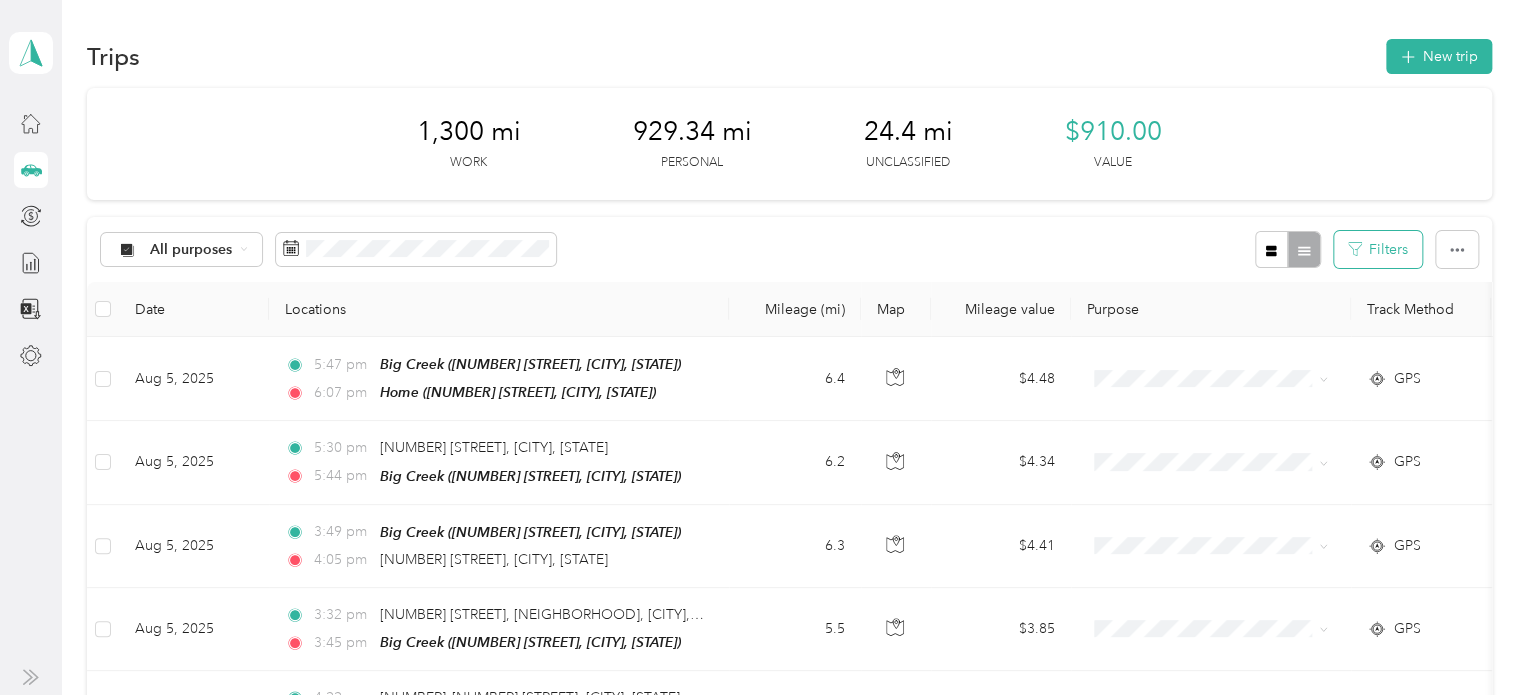 scroll, scrollTop: 200, scrollLeft: 0, axis: vertical 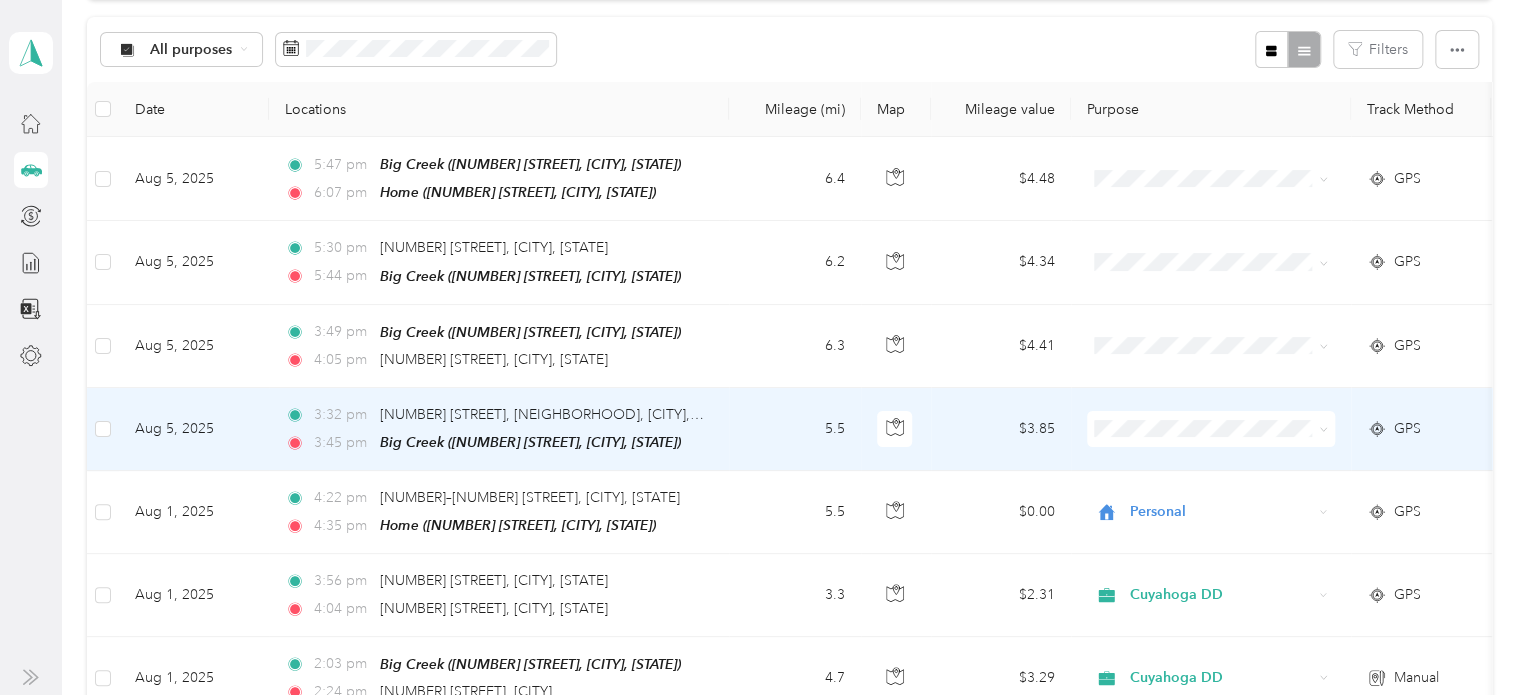 click at bounding box center [1211, 429] 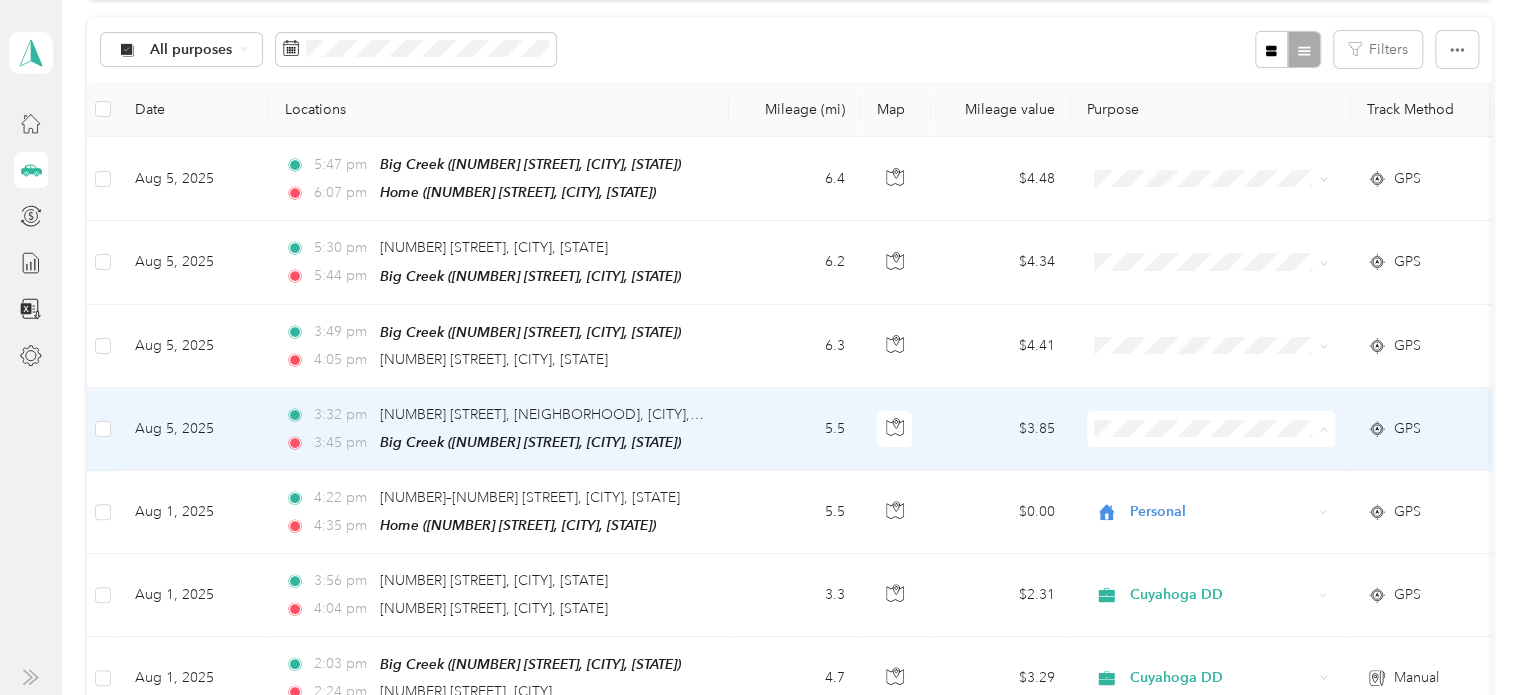 click on "Personal" at bounding box center [1211, 495] 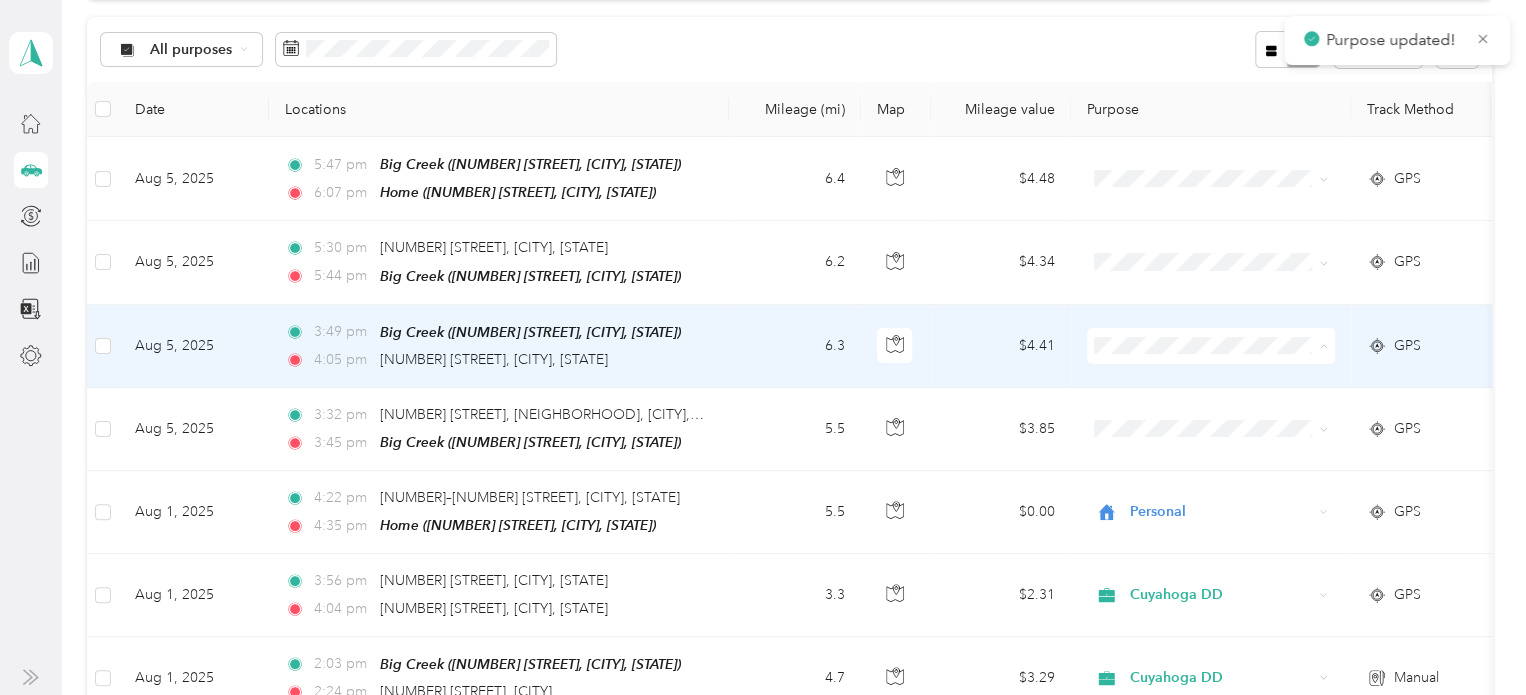 click on "Cuyahoga DD" at bounding box center (1211, 378) 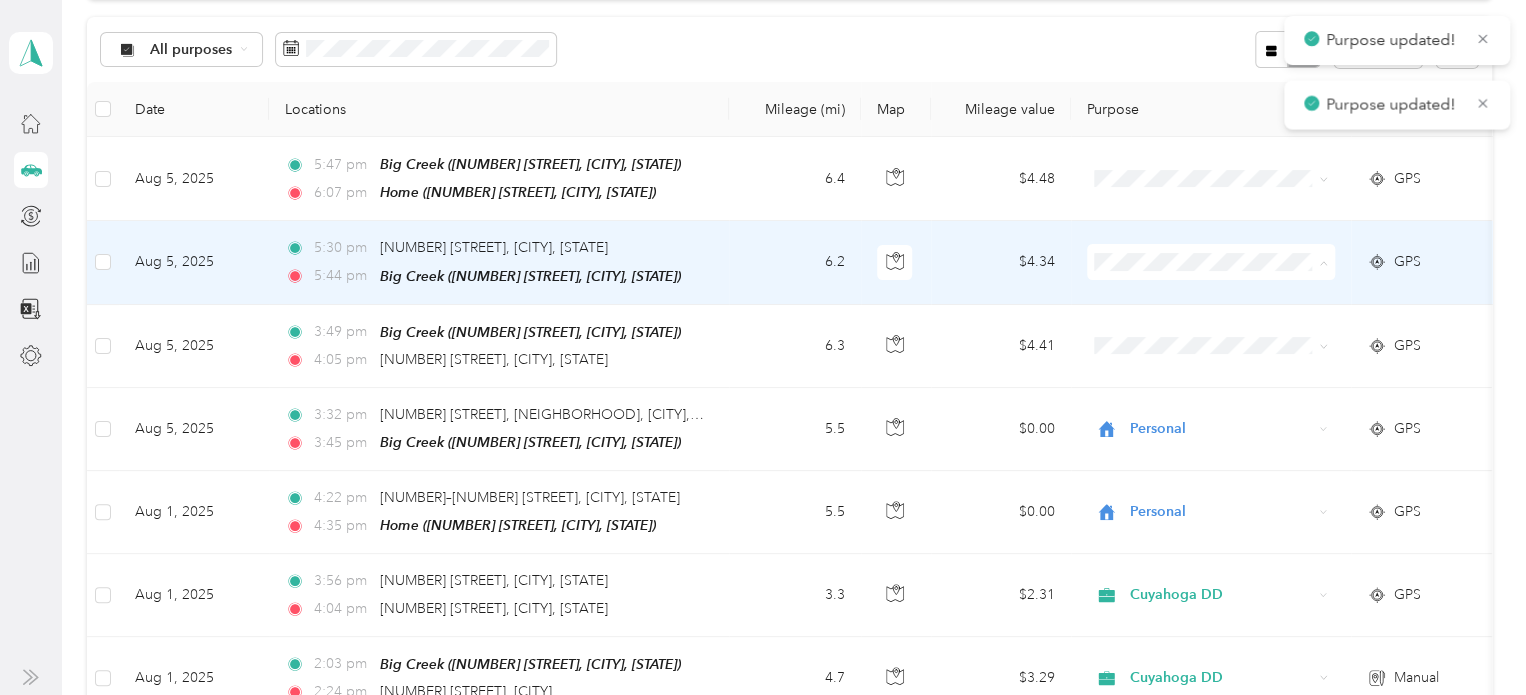 click on "Cuyahoga DD" at bounding box center (1228, 296) 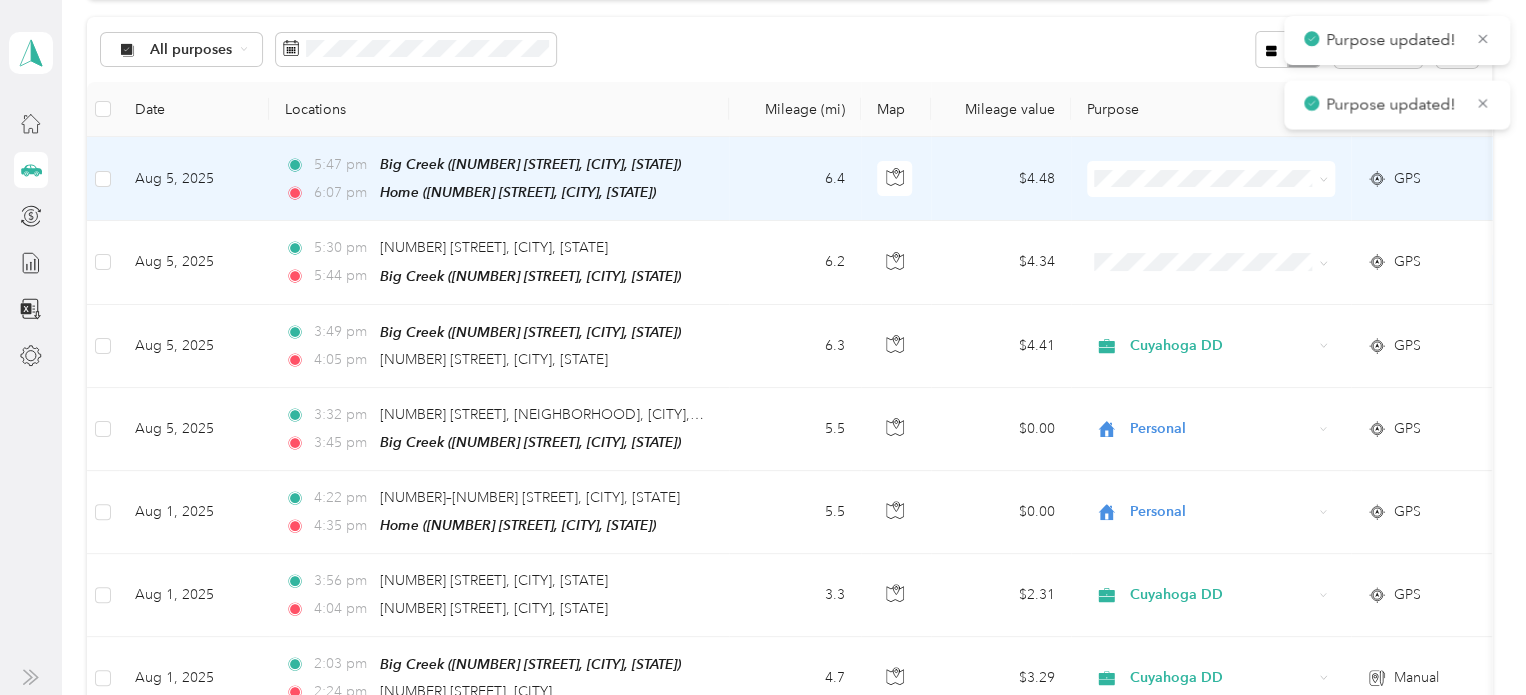 click at bounding box center (1211, 179) 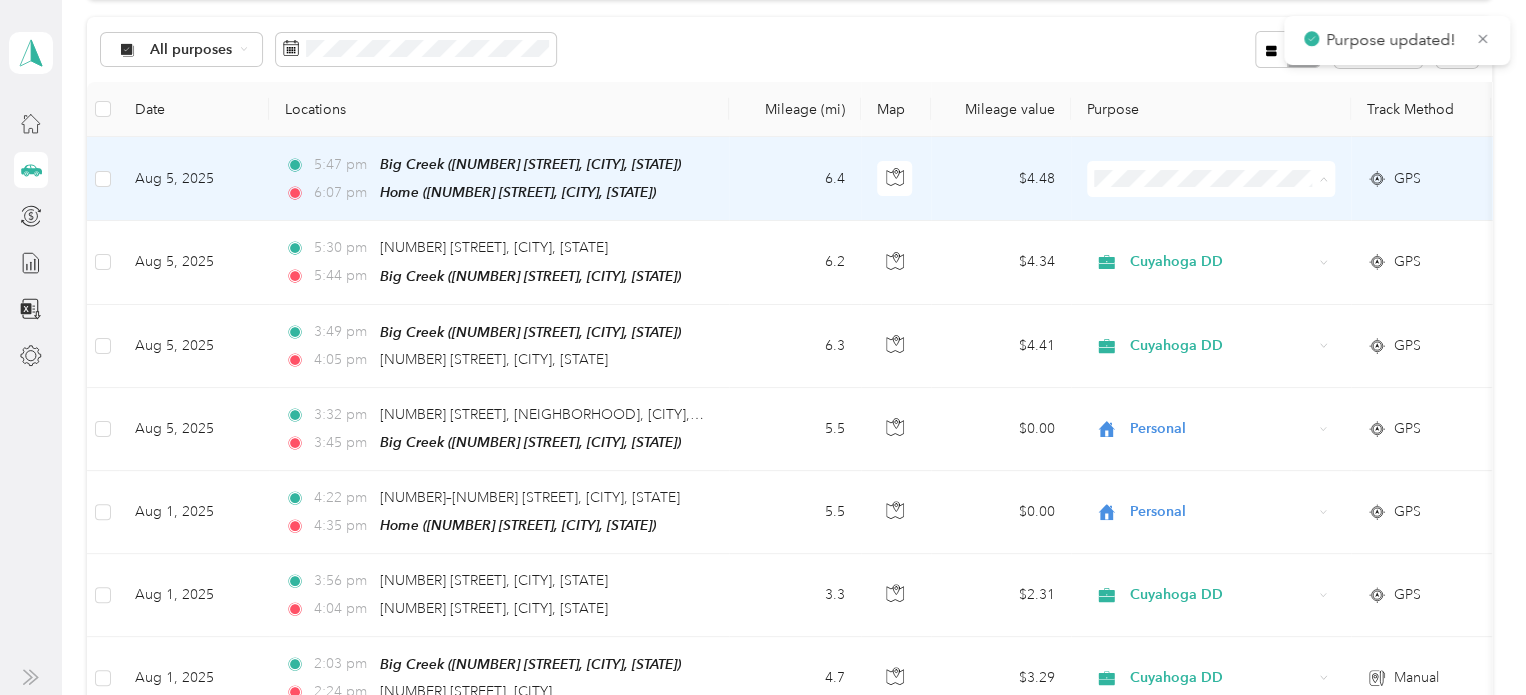 click on "Personal" at bounding box center [1228, 249] 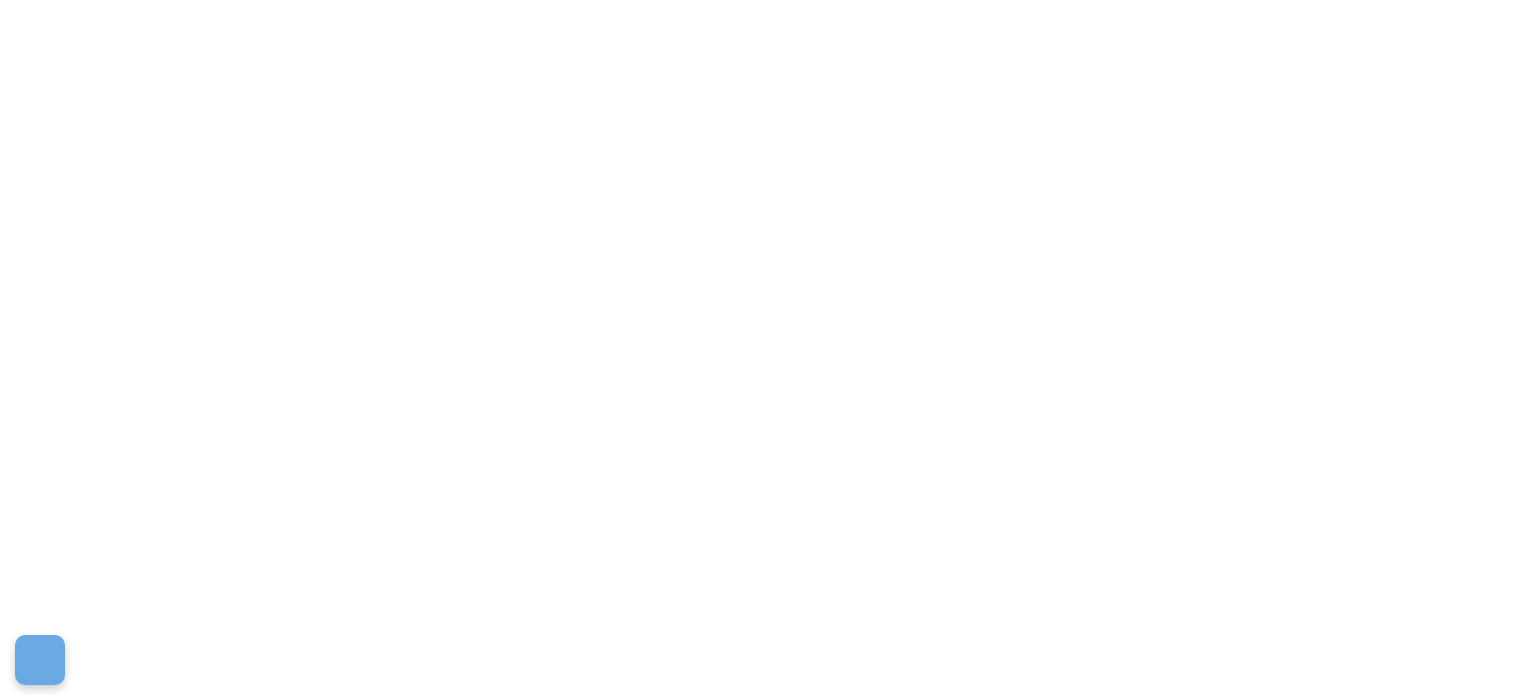 scroll, scrollTop: 0, scrollLeft: 0, axis: both 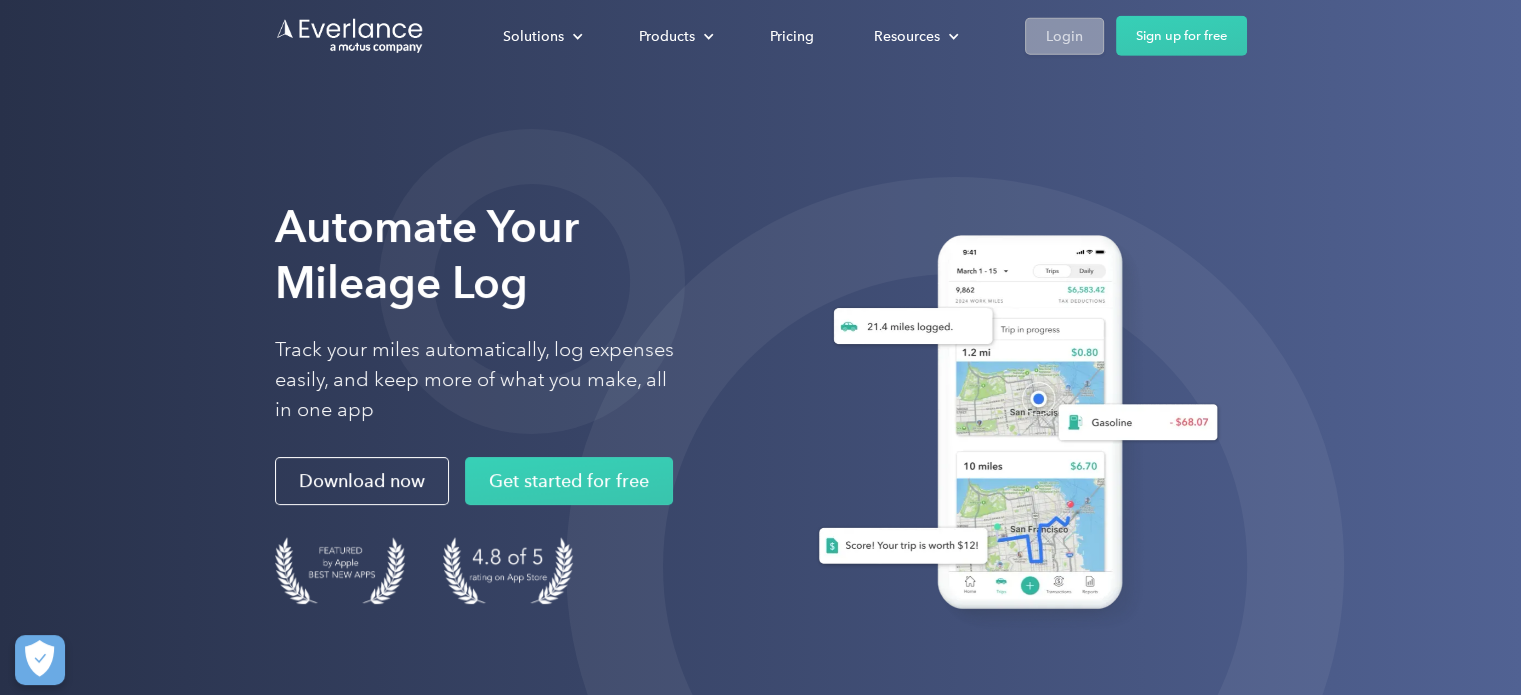 click on "Login" at bounding box center [1064, 35] 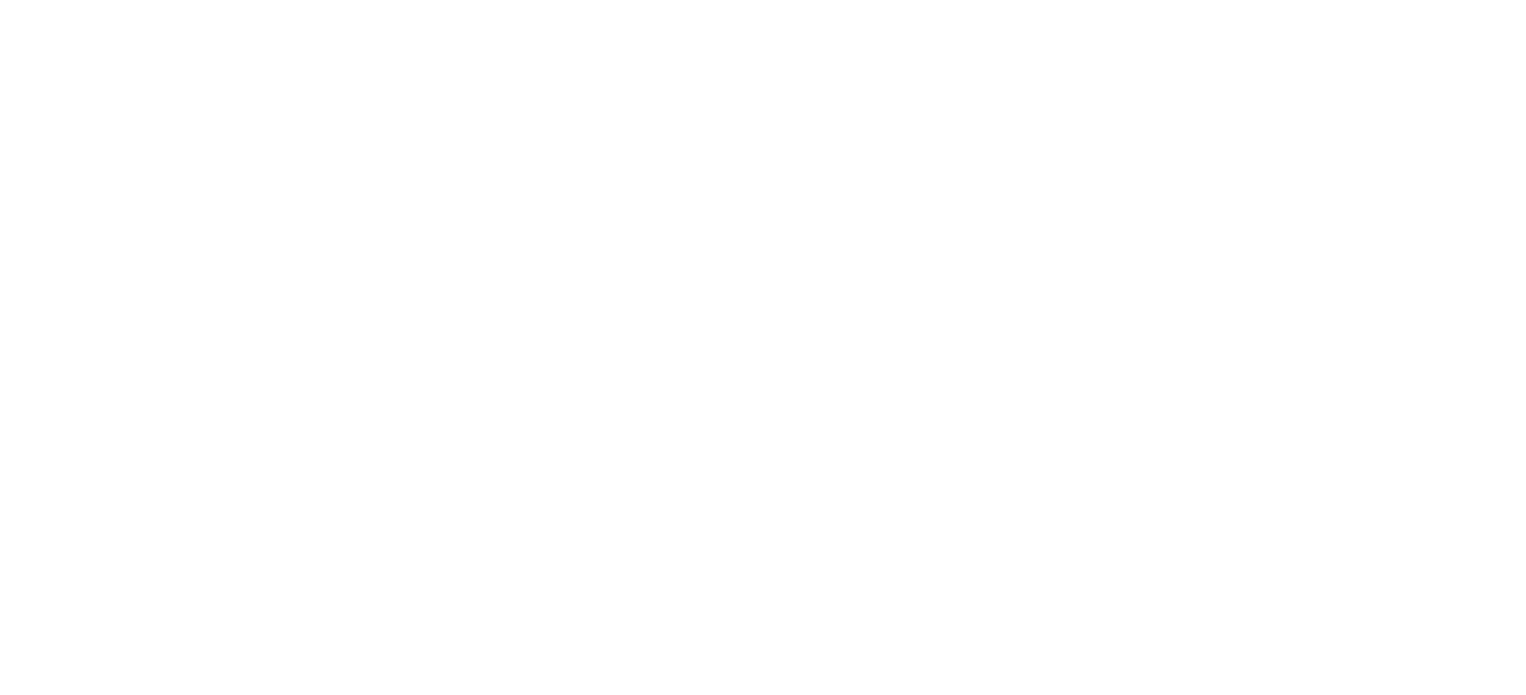 scroll, scrollTop: 0, scrollLeft: 0, axis: both 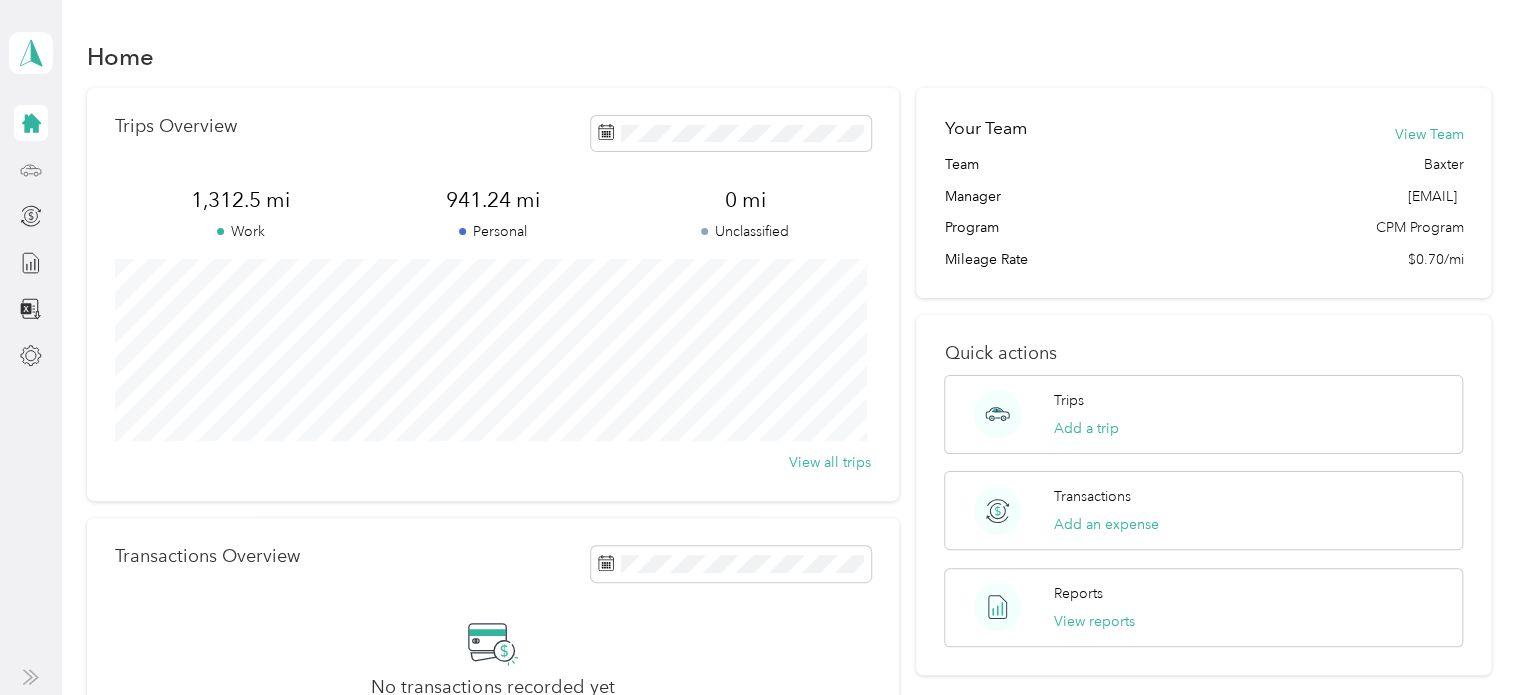click 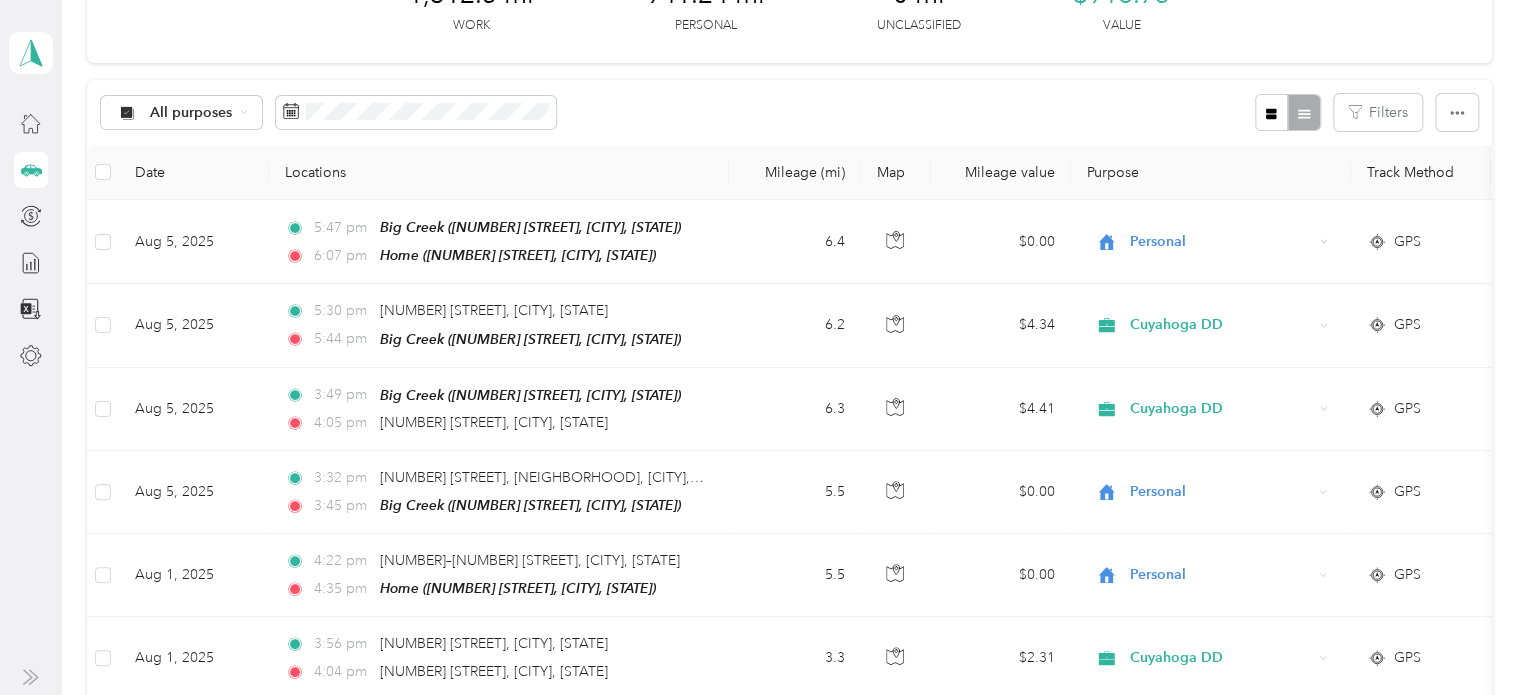 scroll, scrollTop: 200, scrollLeft: 0, axis: vertical 